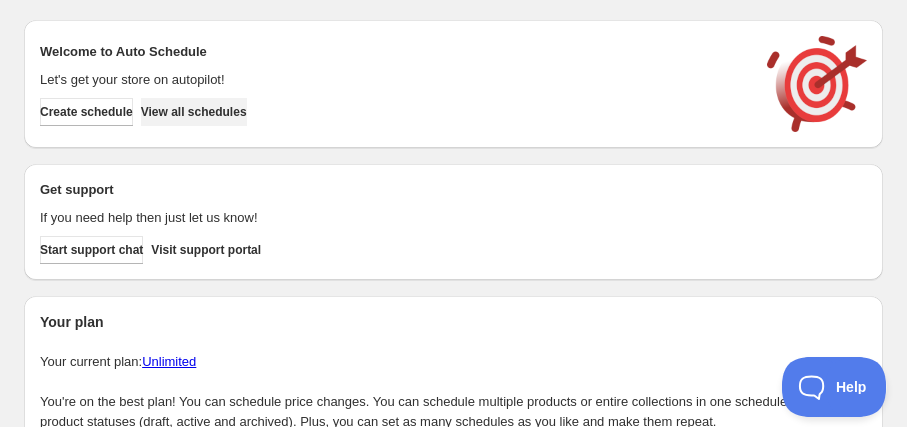 scroll, scrollTop: 0, scrollLeft: 0, axis: both 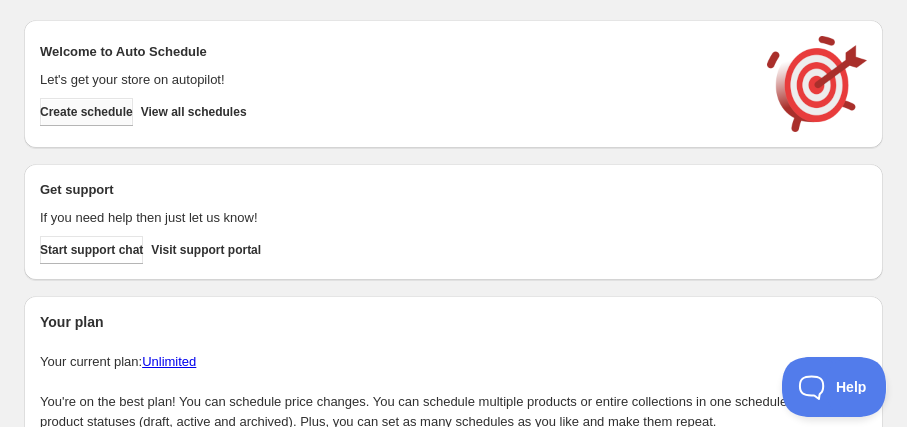 click on "Create schedule" at bounding box center [86, 112] 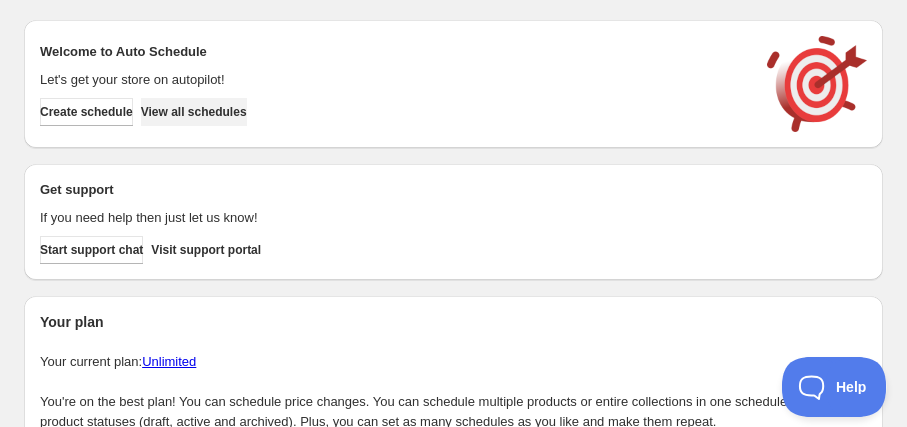 click on "View all schedules" at bounding box center (194, 112) 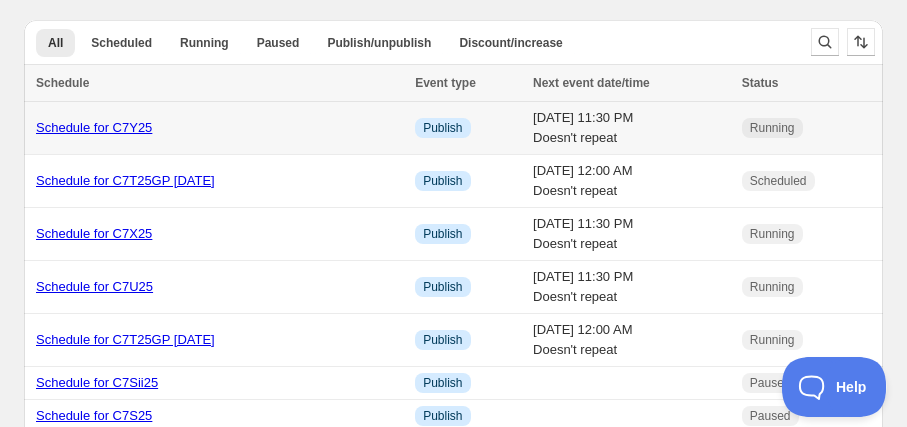 click on "Schedule for C7Y25" at bounding box center (94, 127) 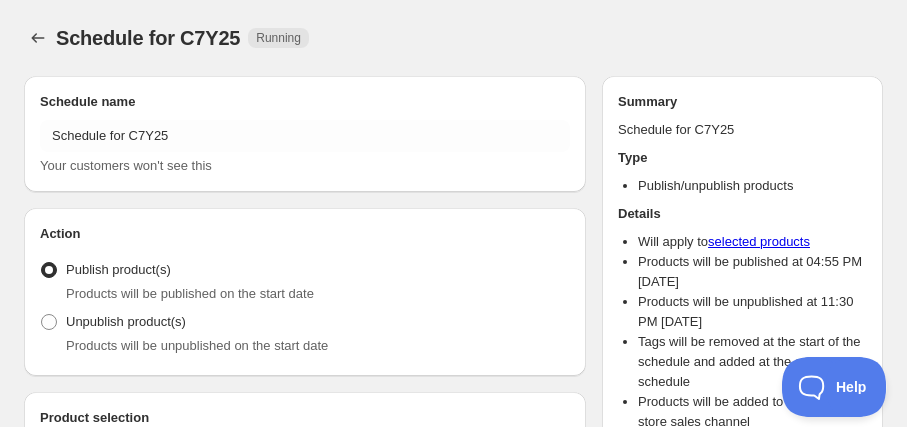 radio on "true" 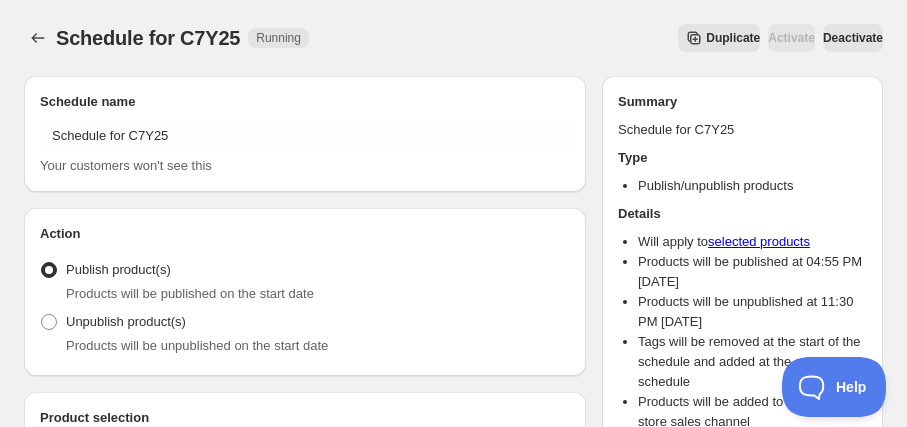 click on "Duplicate" at bounding box center (733, 38) 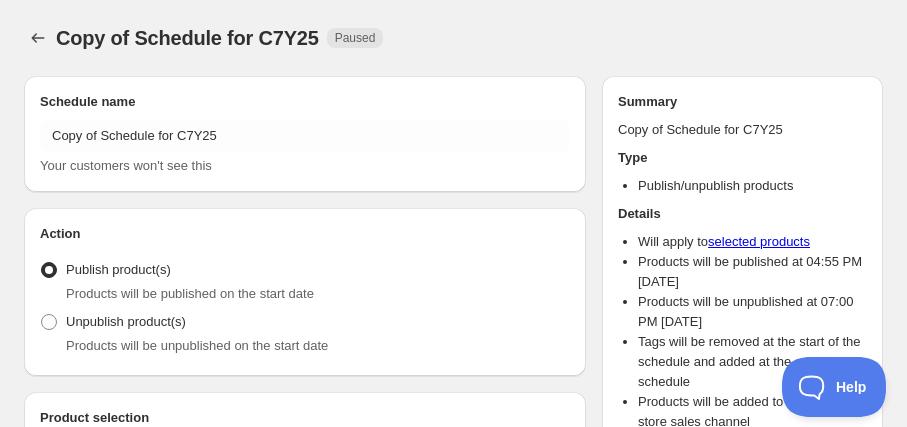 radio on "true" 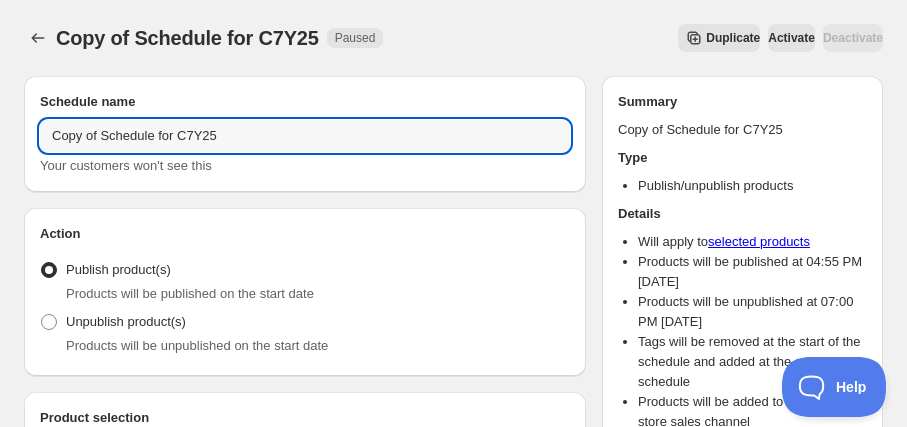 click on "Copy of Schedule for C7Y25" at bounding box center (305, 136) 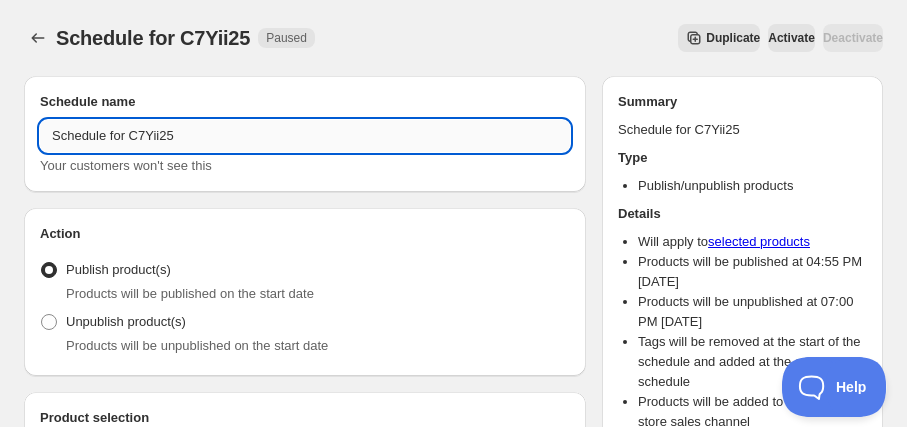 drag, startPoint x: 127, startPoint y: 139, endPoint x: 176, endPoint y: 143, distance: 49.162994 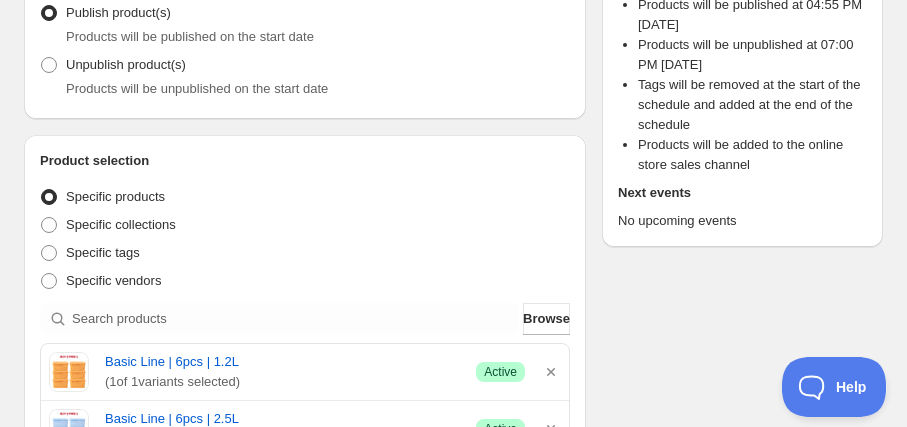 scroll, scrollTop: 272, scrollLeft: 0, axis: vertical 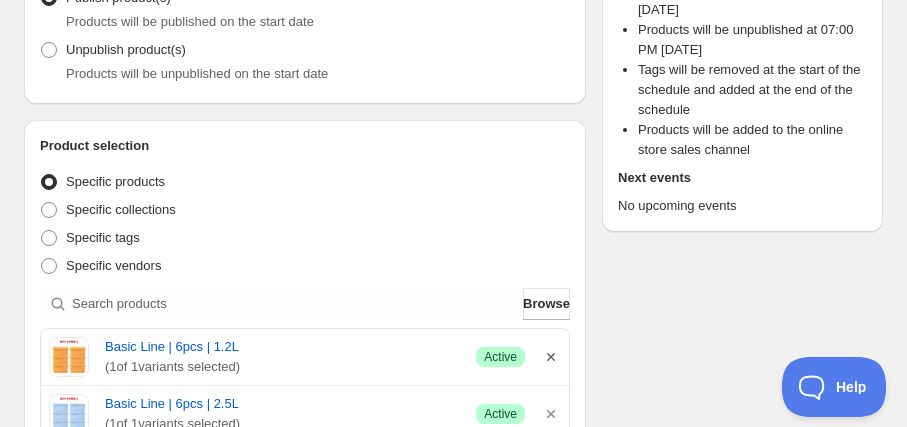type on "Schedule for C7Yii25" 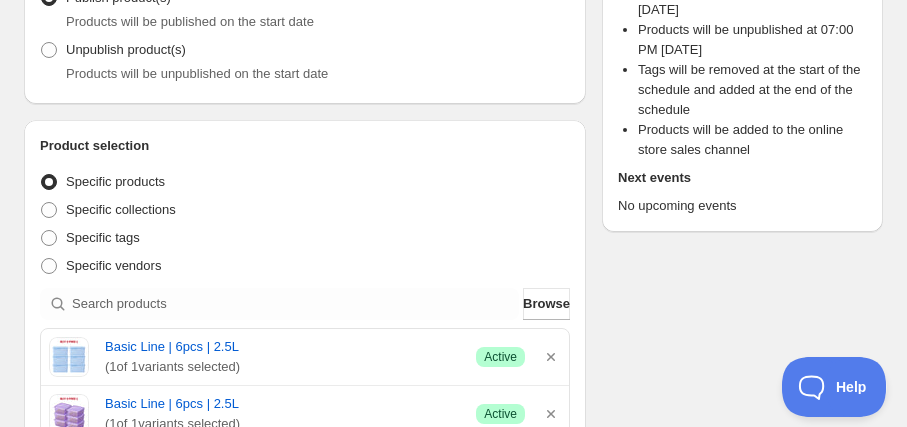 click 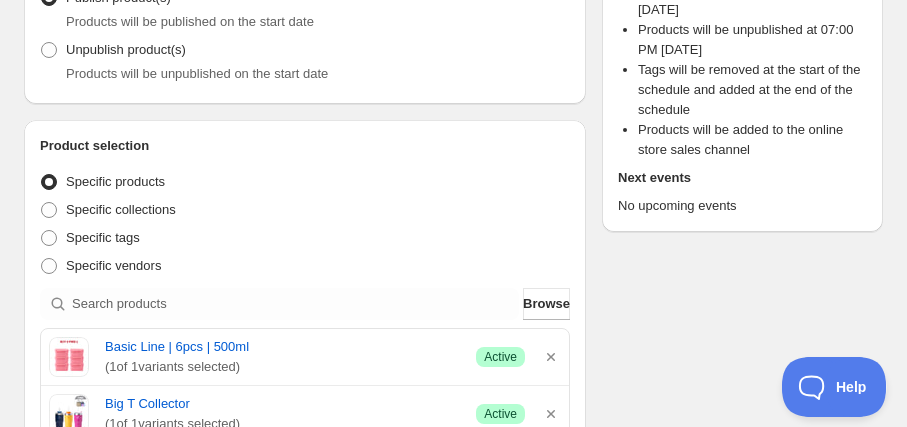 click 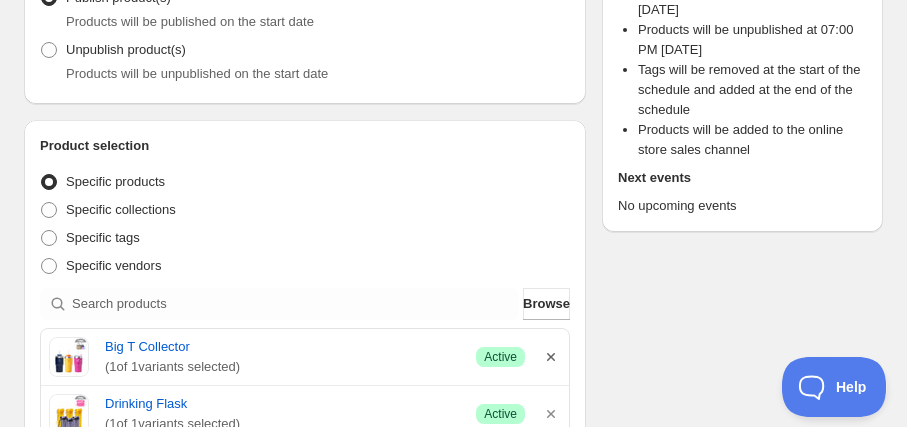click 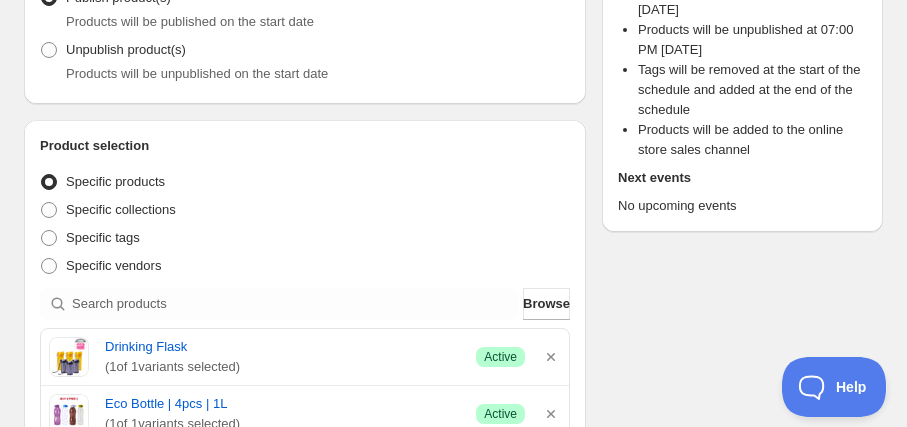 click 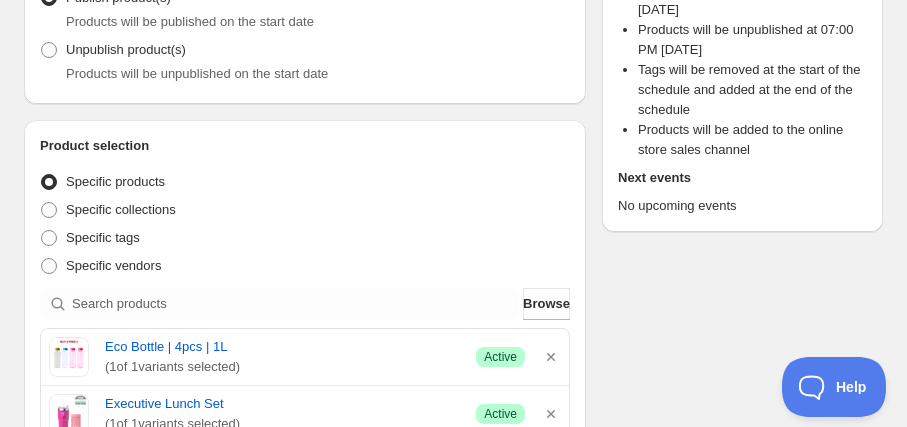 click 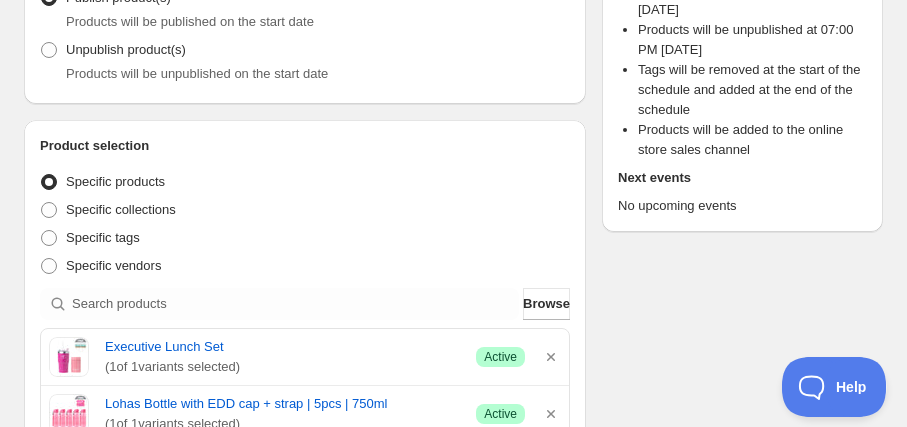 click 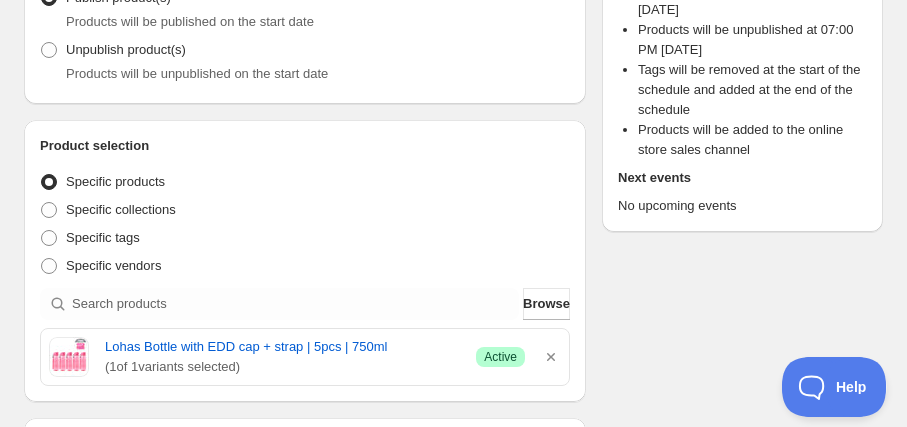 click 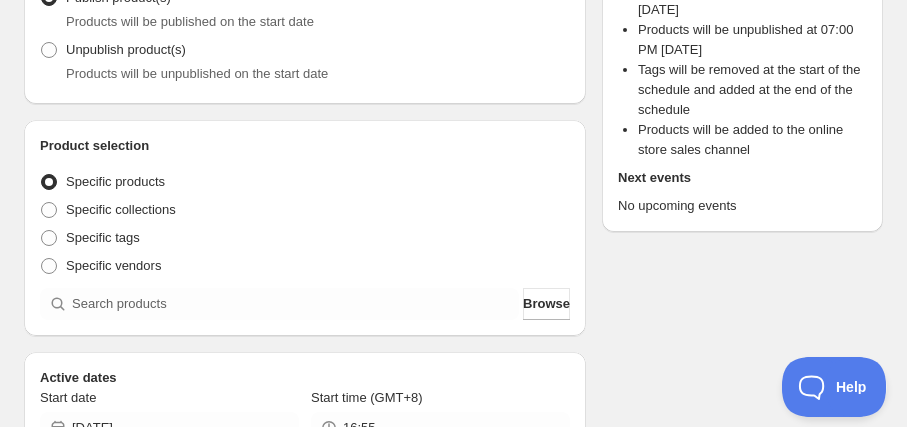 click on "Product selection Entity type Specific products Specific collections Specific tags Specific vendors Browse" at bounding box center [305, 228] 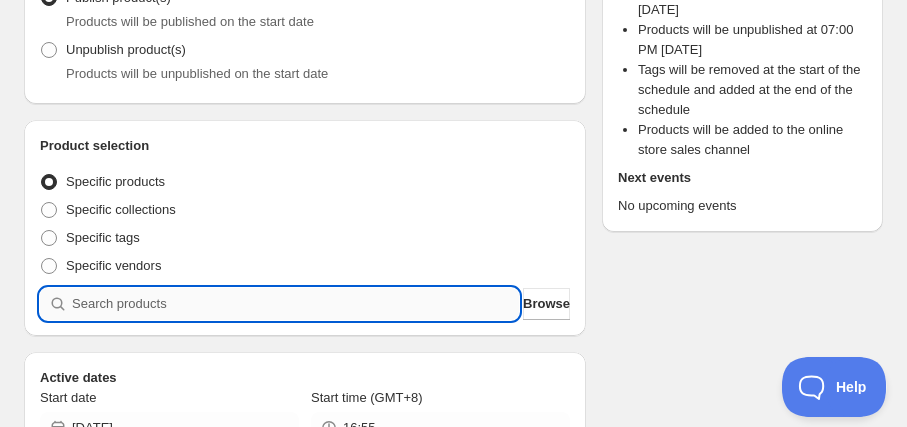 click at bounding box center [295, 304] 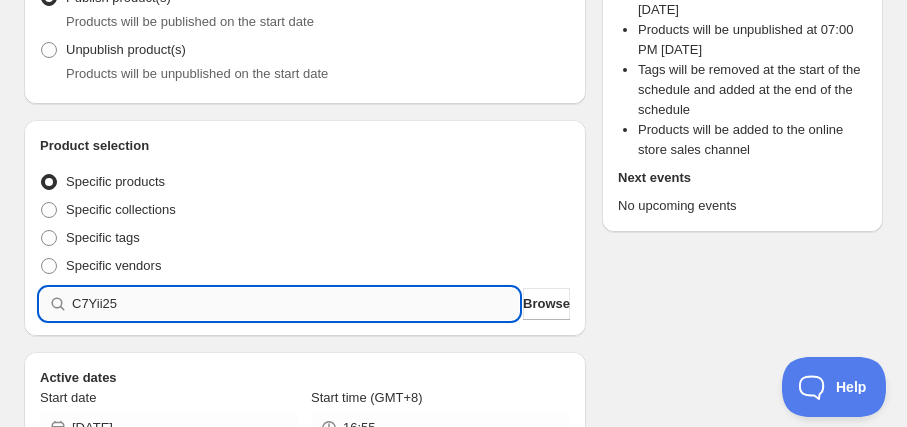 type 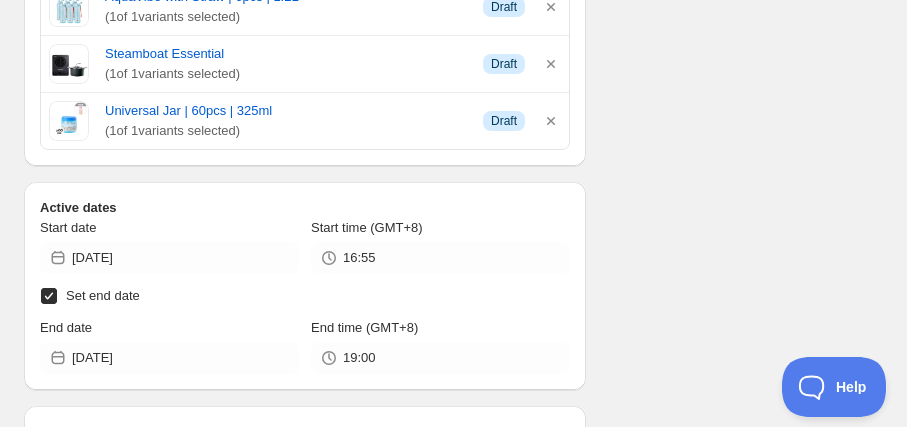 scroll, scrollTop: 727, scrollLeft: 0, axis: vertical 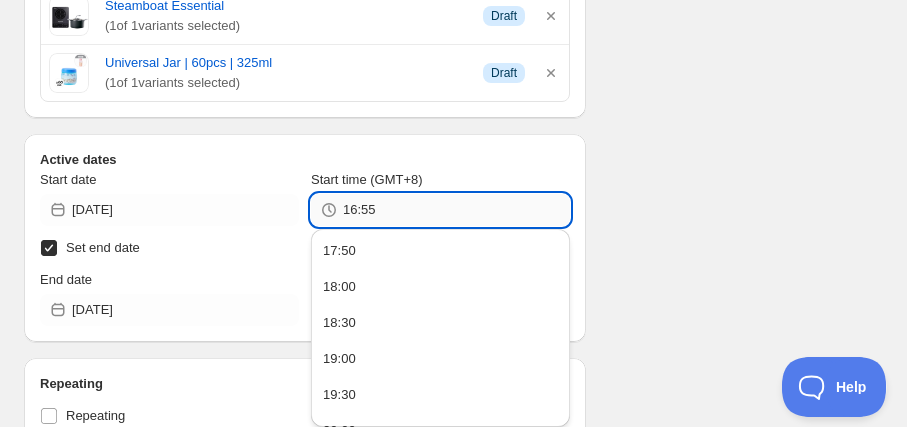 click on "16:55" at bounding box center (456, 210) 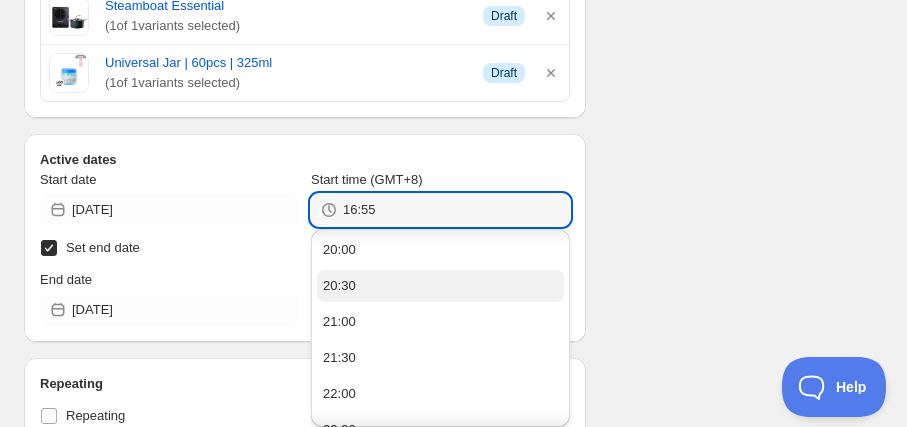 scroll, scrollTop: 90, scrollLeft: 0, axis: vertical 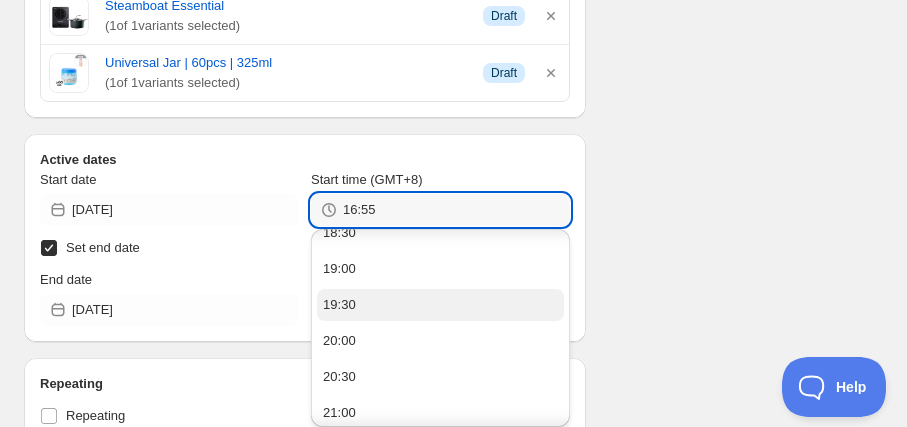 click on "19:30" at bounding box center [440, 305] 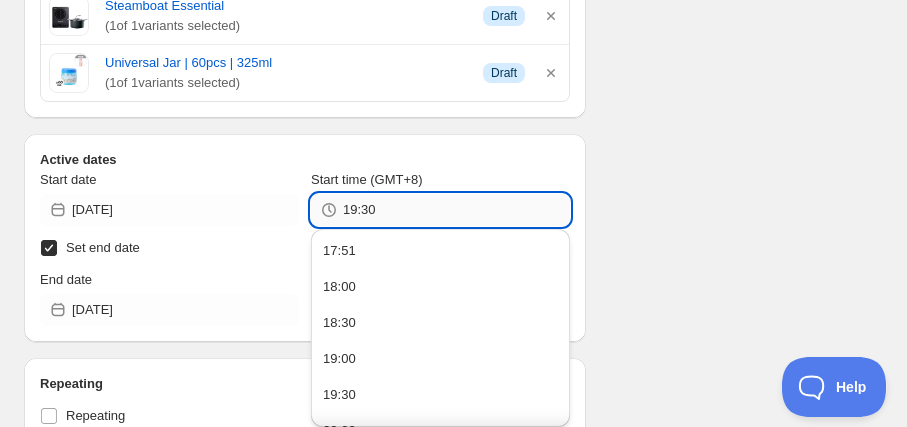 drag, startPoint x: 363, startPoint y: 203, endPoint x: 374, endPoint y: 208, distance: 12.083046 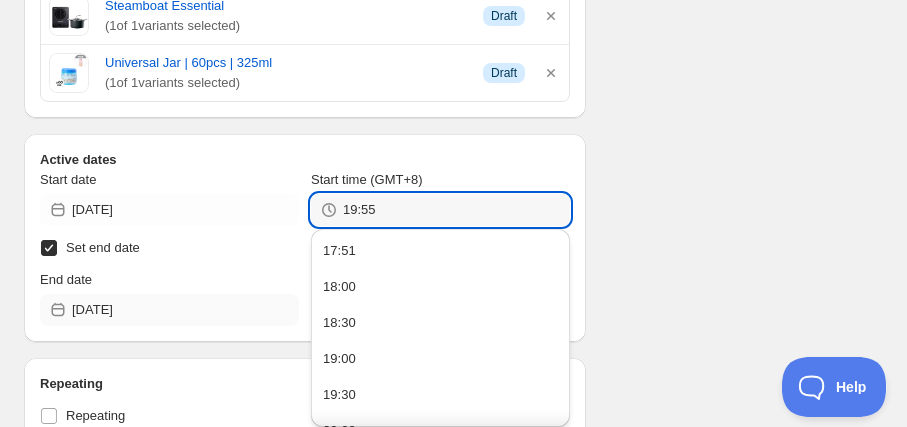 type on "19:55" 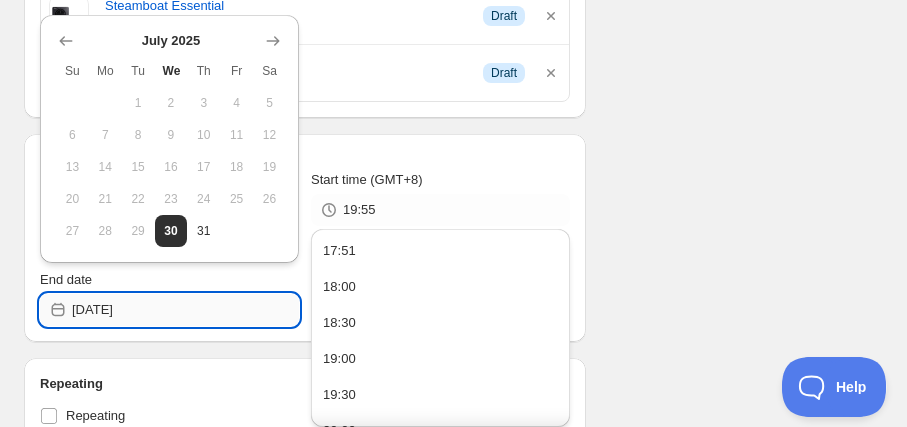 click on "[DATE]" at bounding box center [185, 310] 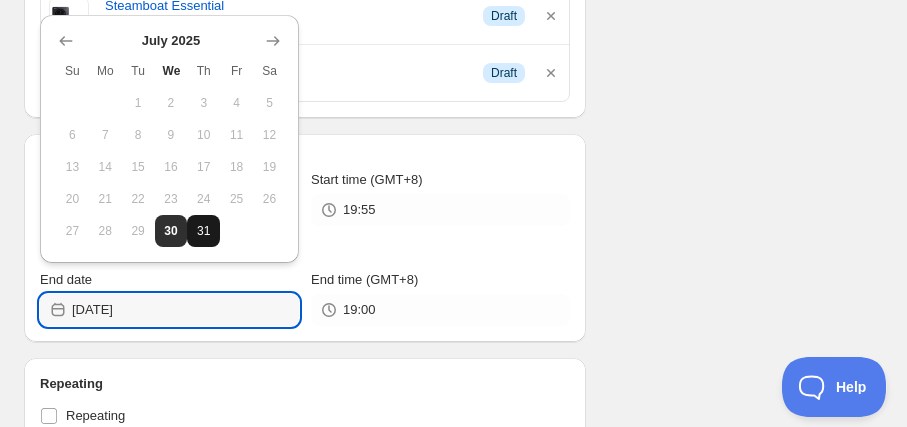 click on "31" at bounding box center (203, 231) 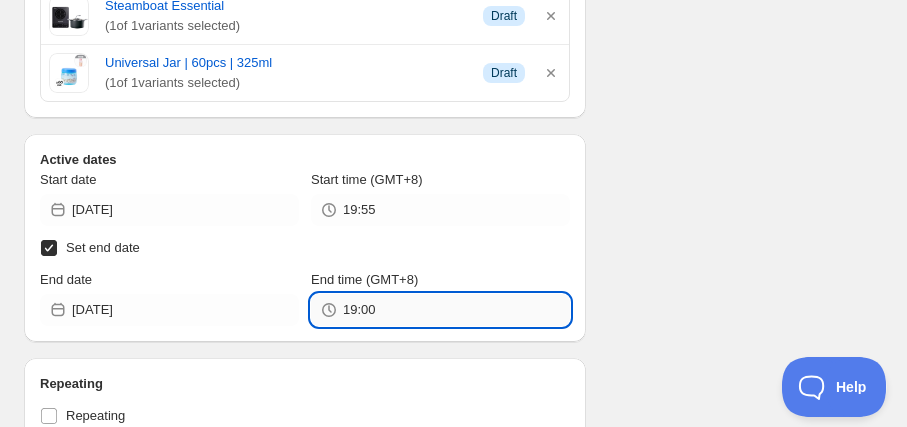 click on "19:00" at bounding box center [456, 310] 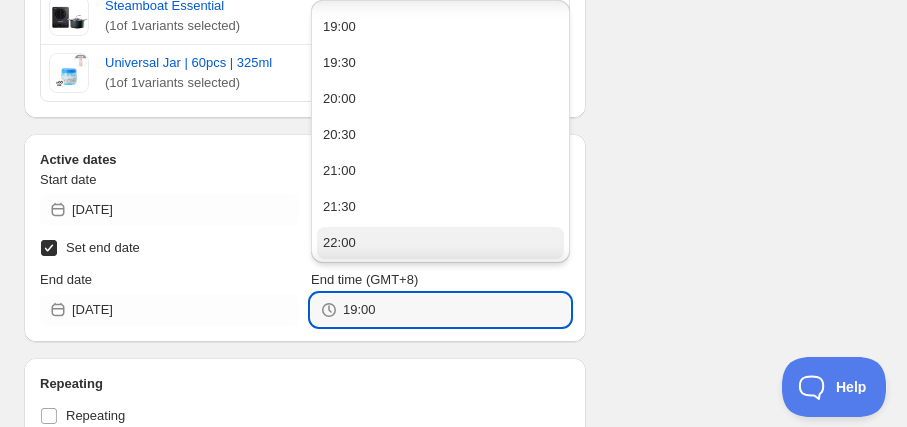scroll, scrollTop: 1454, scrollLeft: 0, axis: vertical 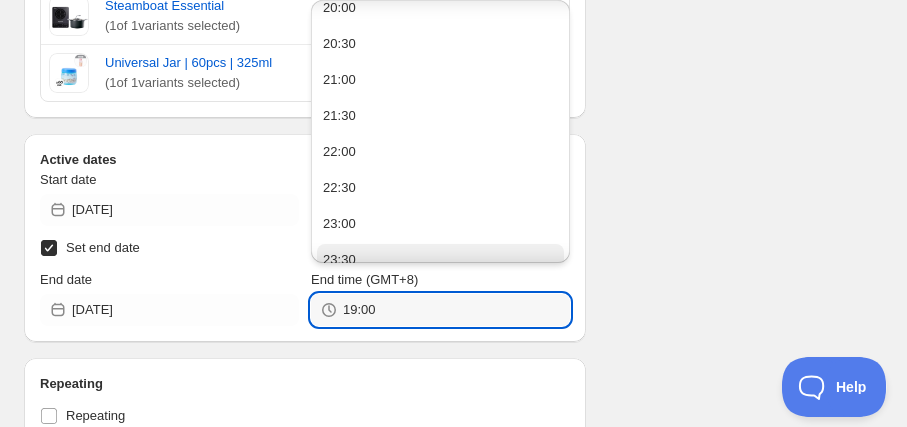 click on "23:30" at bounding box center [440, 260] 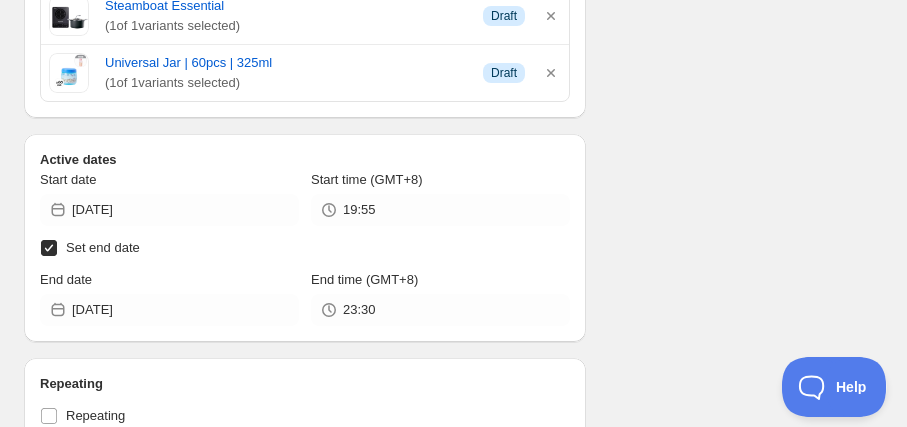 click on "Schedule name Schedule for C7Yii25 Your customers won't see this Action Action Publish product(s) Products will be published on the start date Unpublish product(s) Products will be unpublished on the start date Product selection Entity type Specific products Specific collections Specific tags Specific vendors Browse Air Fryer + BBQ Prep Set ( 1  of   1  variants selected) Info Draft AquaVibe with Straw | 6pcs | 1.2L ( 1  of   1  variants selected) Info Draft Steamboat Essential ( 1  of   1  variants selected) Info Draft Universal Jar | 60pcs | 325ml ( 1  of   1  variants selected) Info Draft Active dates Start date 2025-07-30 Start time (GMT+8) 19:55 Set end date End date 2025-07-31 End time (GMT+8) 23:30 Repeating Repeating Ok Cancel Every 1 Date range Days Weeks Months Years Days Ends Never On specific date After a number of occurances Tags Add/remove tags to products for the duration of the schedule Tag type Add tags at start of schedule, remove at end Remove tags at start of schedule, add at end Tags Type" at bounding box center [445, 309] 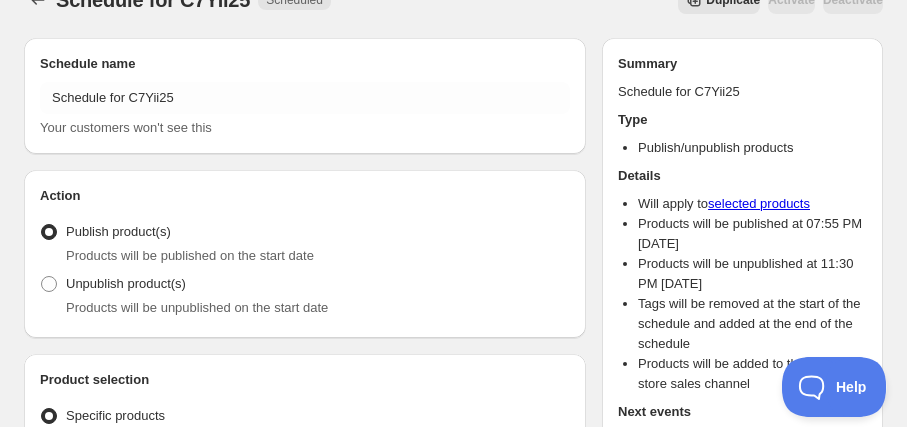 scroll, scrollTop: 0, scrollLeft: 0, axis: both 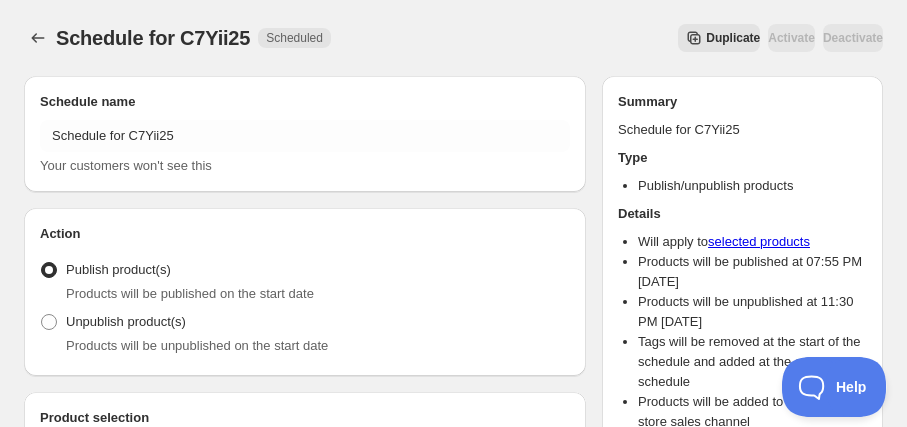click on "Schedule name Schedule for C7Yii25 Your customers won't see this" at bounding box center [305, 134] 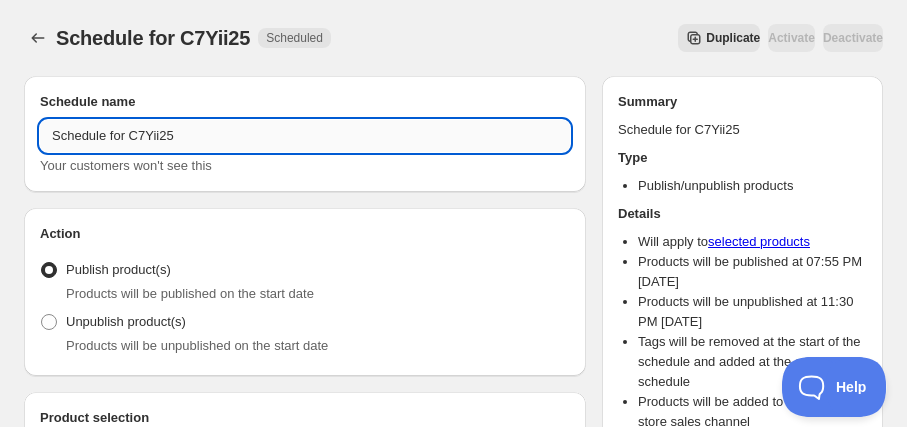 click on "Schedule for C7Yii25" at bounding box center (305, 136) 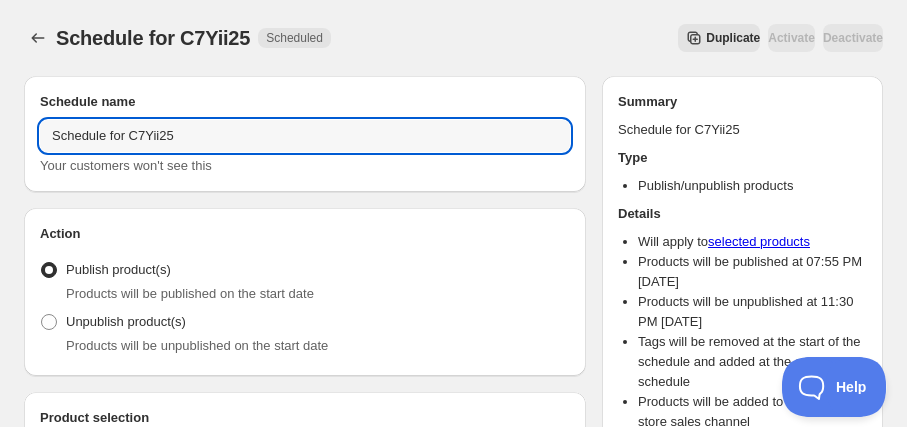 click on "Schedule for C7Yii25. This page is ready Schedule for C7Yii25 Scheduled Duplicate Activate Deactivate More actions Duplicate Activate Deactivate" at bounding box center (453, 38) 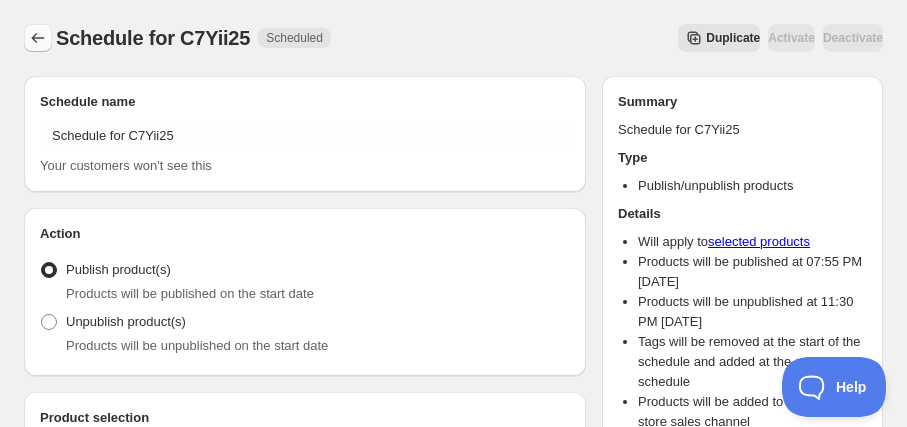 click at bounding box center [38, 38] 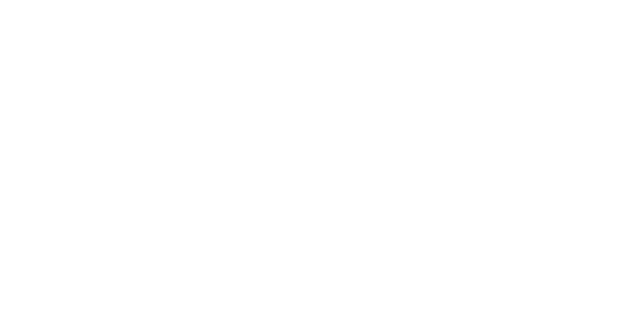 scroll, scrollTop: 0, scrollLeft: 0, axis: both 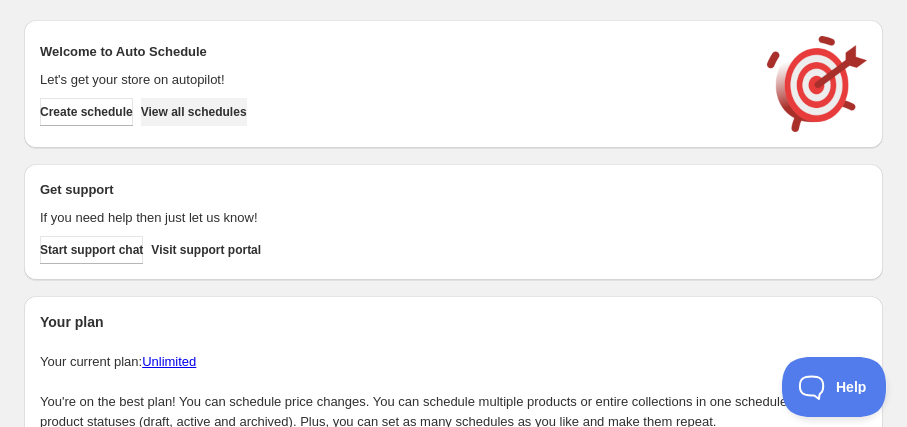 click on "View all schedules" at bounding box center [194, 112] 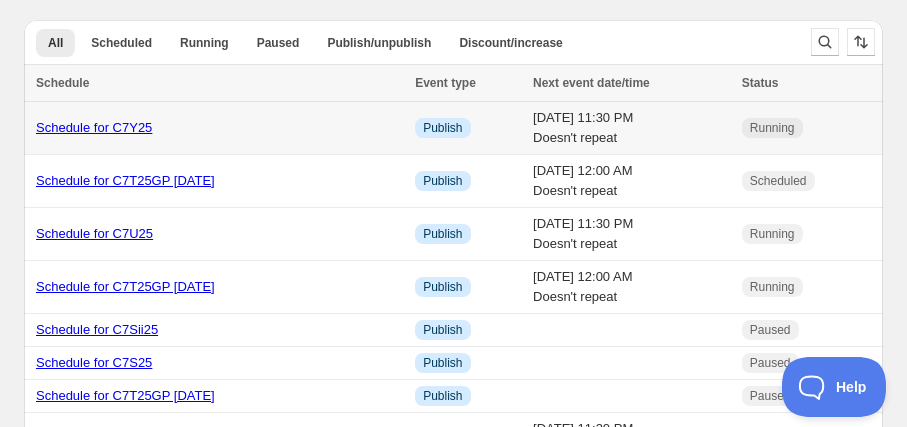 click on "Schedule for C7Y25" at bounding box center (216, 128) 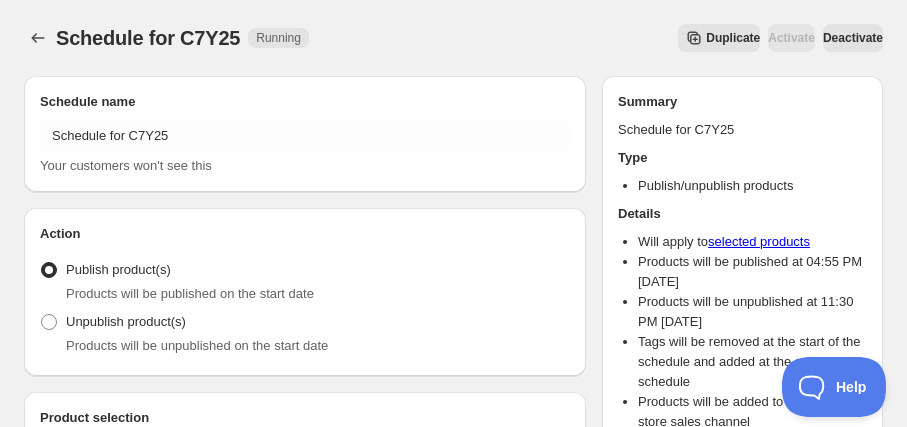 click on "Duplicate" at bounding box center [719, 38] 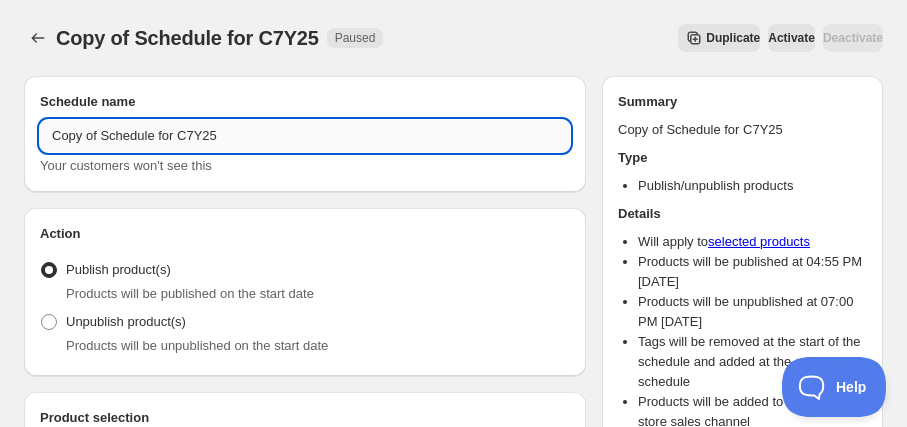click on "Copy of Schedule for C7Y25" at bounding box center (305, 136) 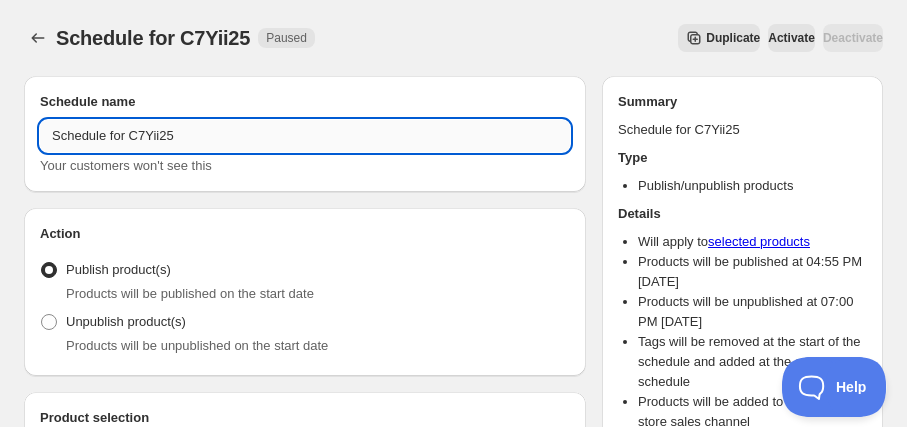 drag, startPoint x: 184, startPoint y: 141, endPoint x: 130, endPoint y: 135, distance: 54.33231 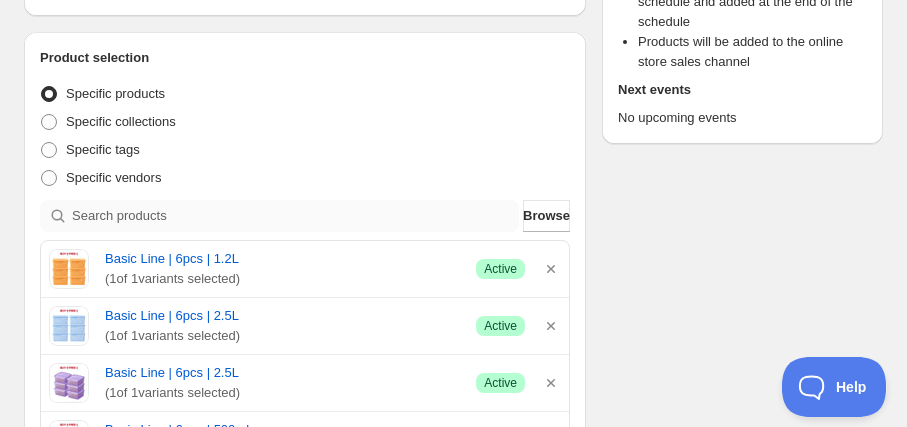 scroll, scrollTop: 363, scrollLeft: 0, axis: vertical 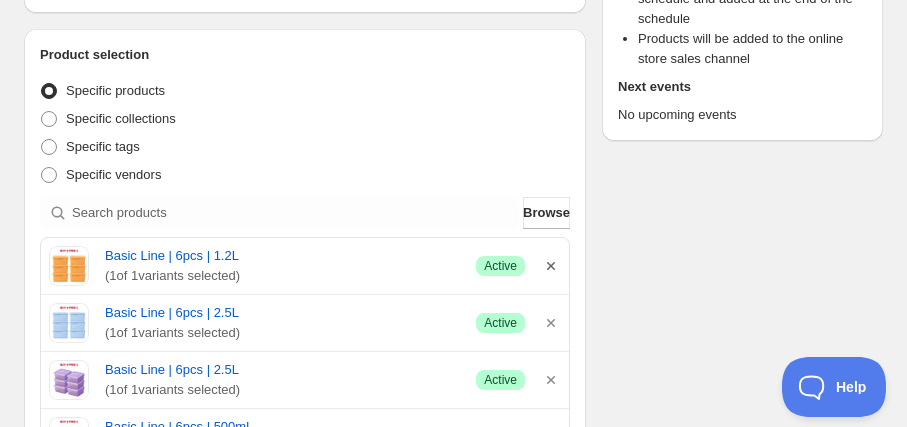 type on "Schedule for C7Yii25" 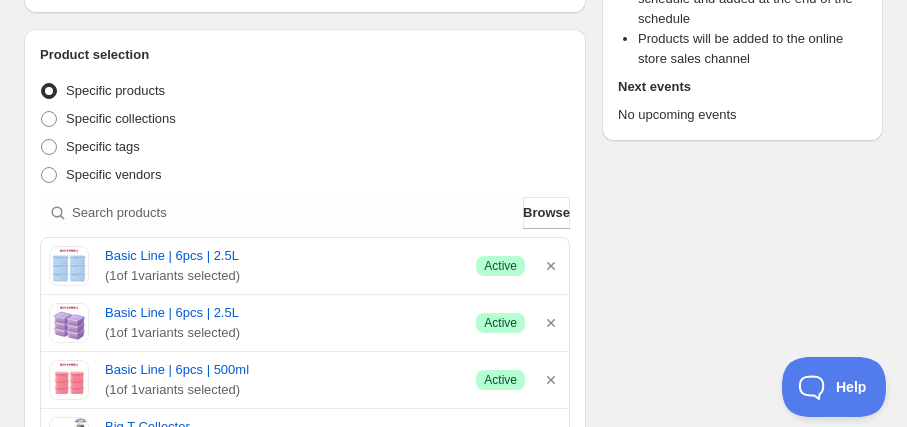 click 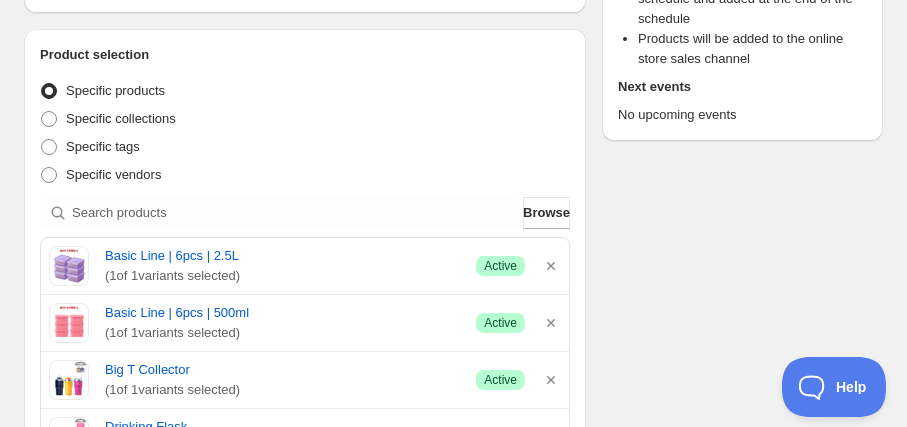 click 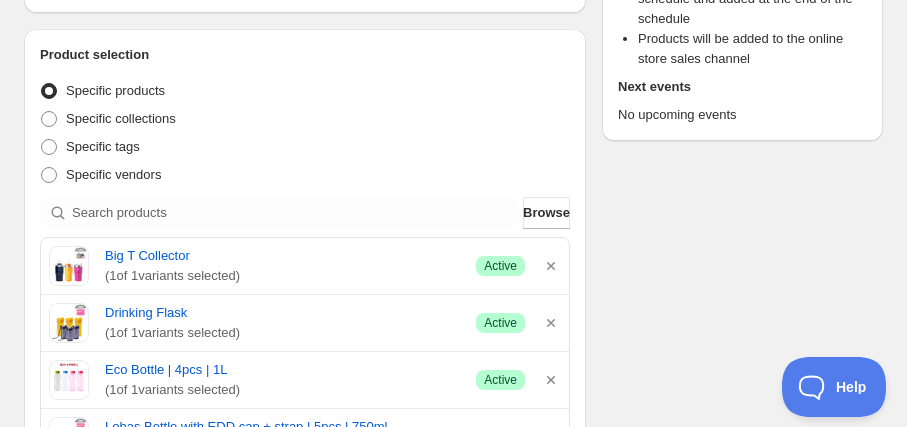 click 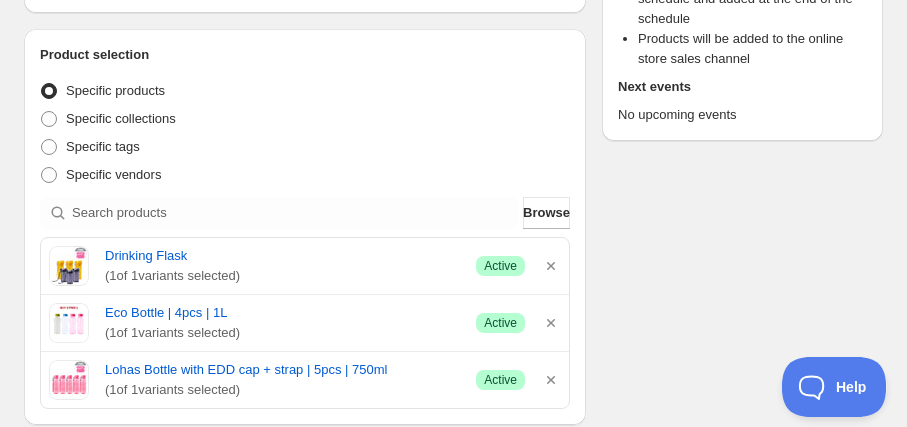 click 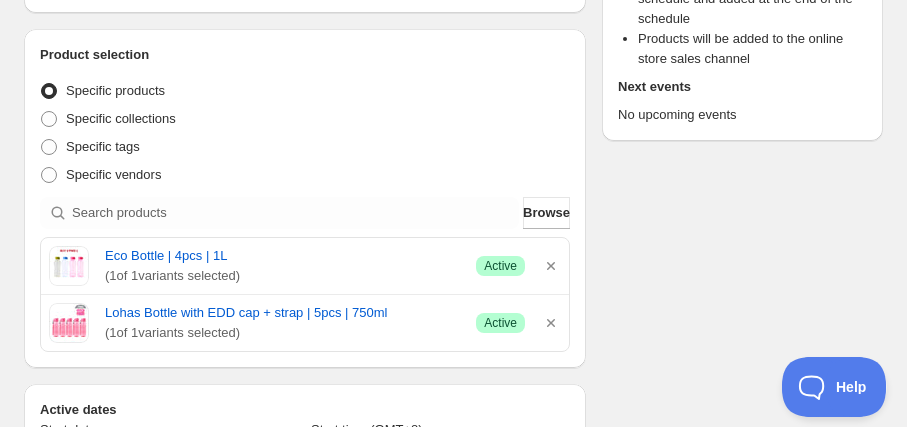 click 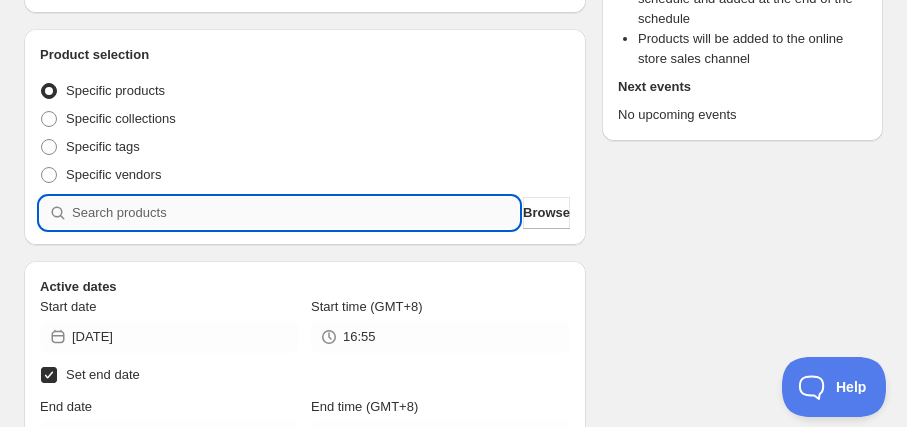 click at bounding box center [295, 213] 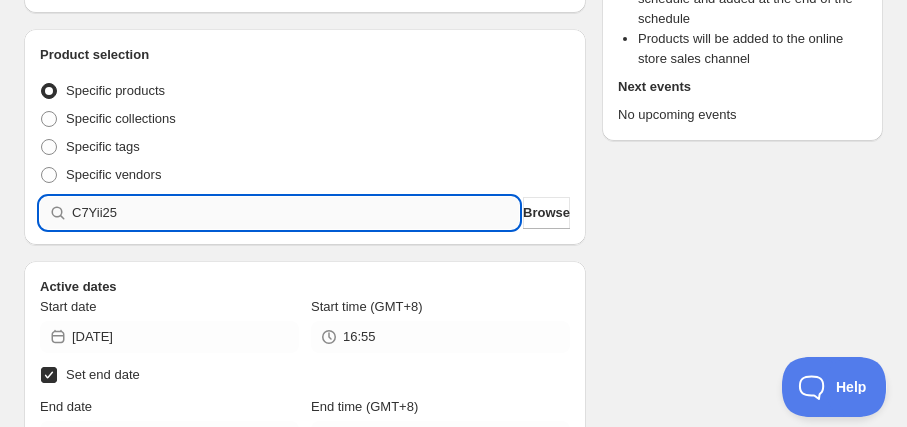 type 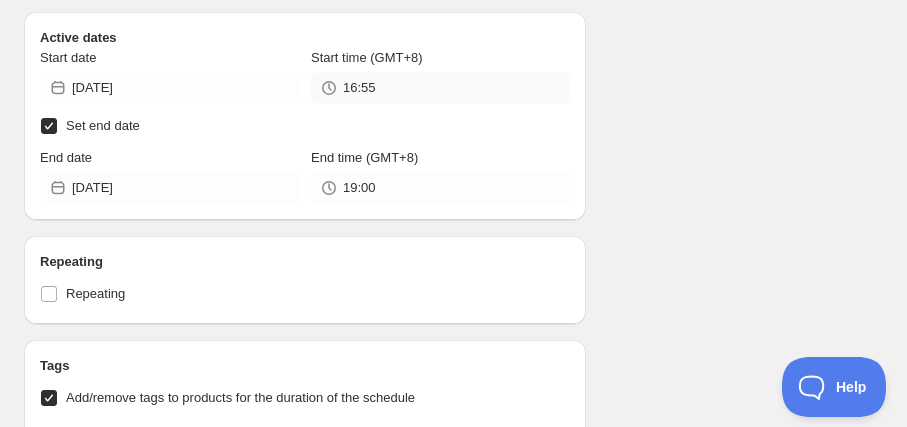 scroll, scrollTop: 909, scrollLeft: 0, axis: vertical 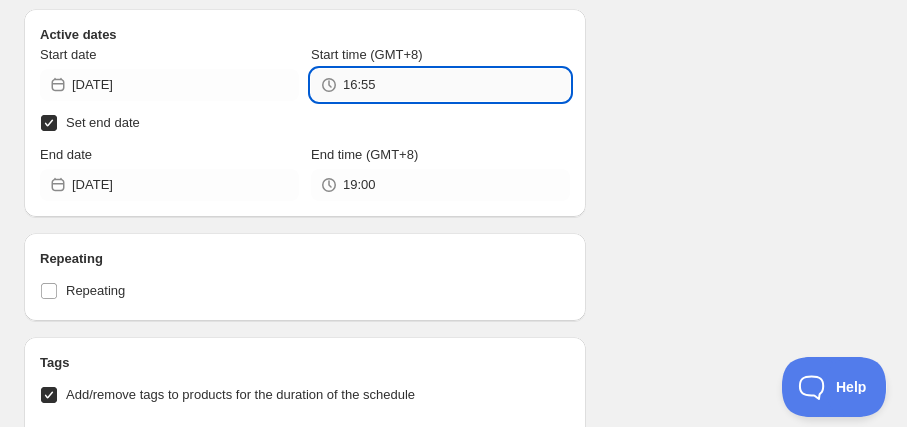 click on "16:55" at bounding box center [456, 85] 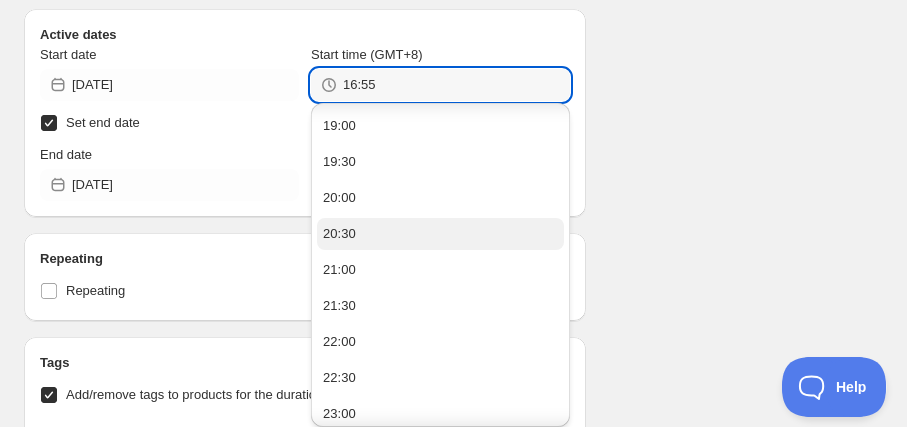 scroll, scrollTop: 152, scrollLeft: 0, axis: vertical 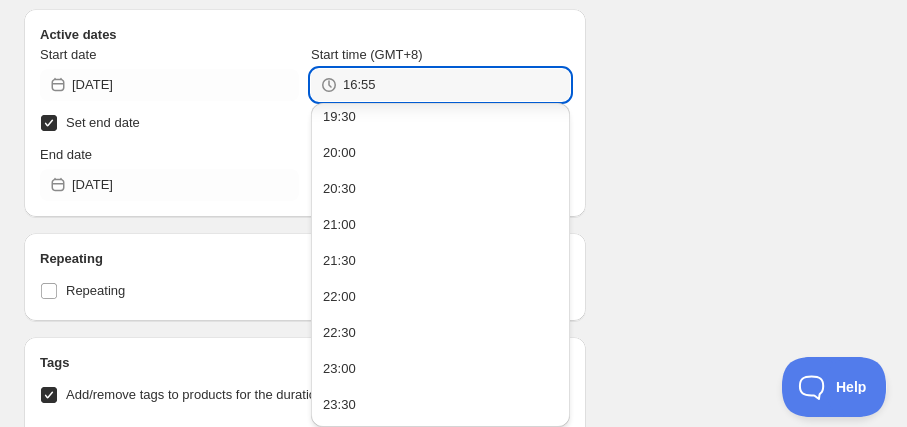 drag, startPoint x: 355, startPoint y: 78, endPoint x: 333, endPoint y: 79, distance: 22.022715 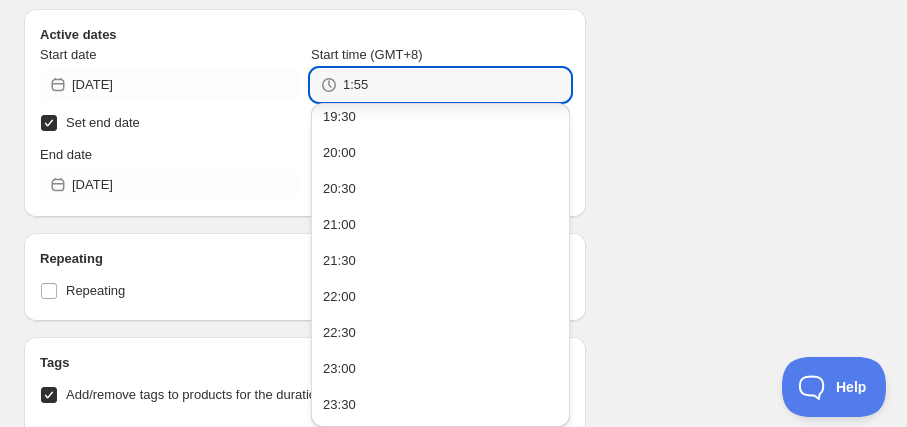 scroll, scrollTop: 0, scrollLeft: 0, axis: both 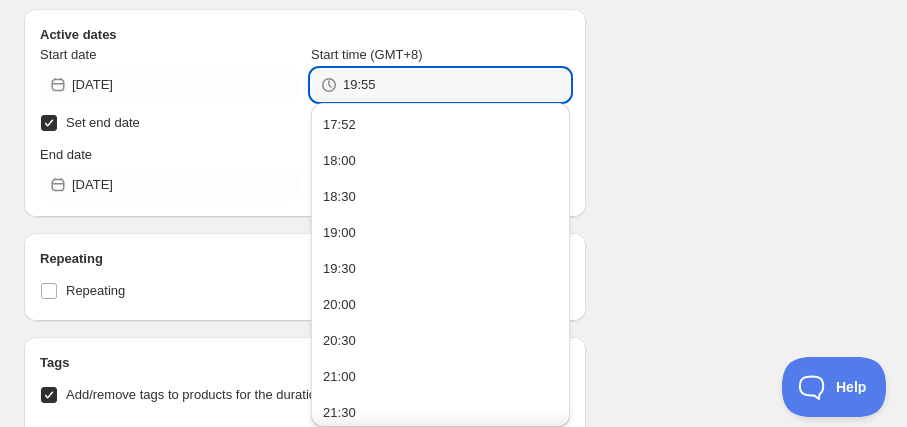 type on "19:55" 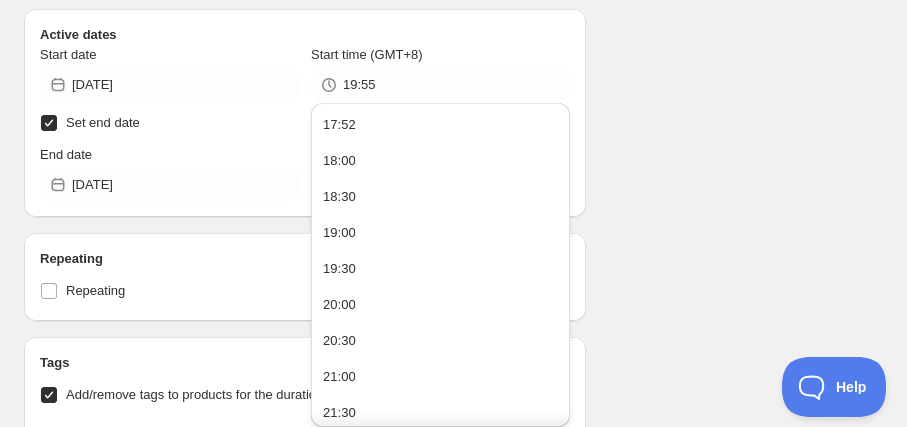click on "Active dates" at bounding box center [305, 35] 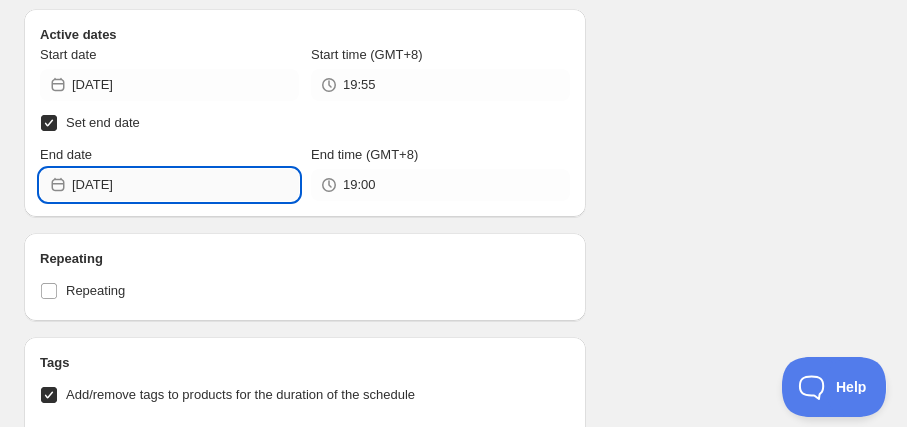 click on "[DATE]" at bounding box center (185, 185) 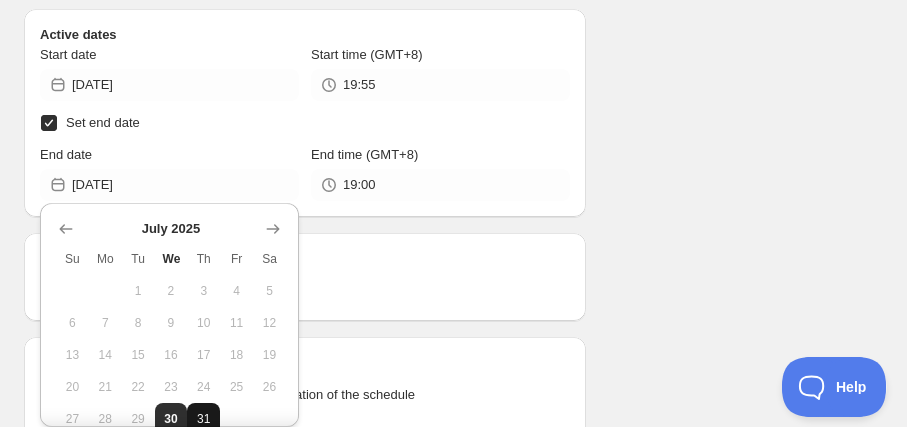 click on "31" at bounding box center [203, 419] 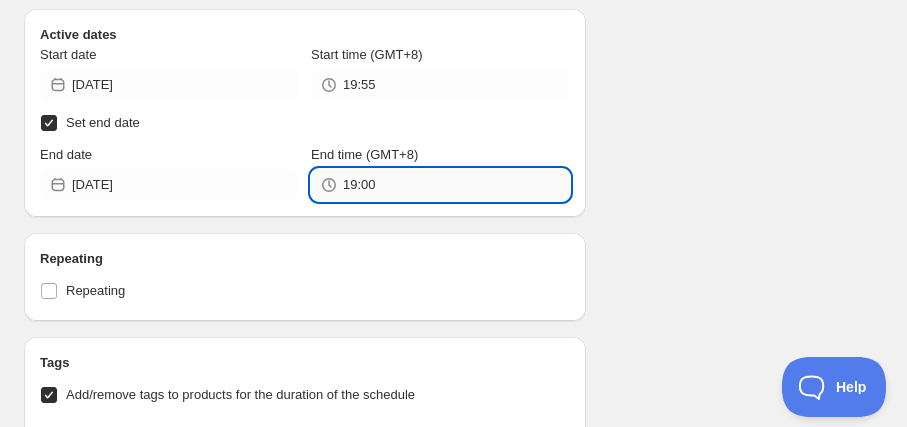 click on "19:00" at bounding box center [456, 185] 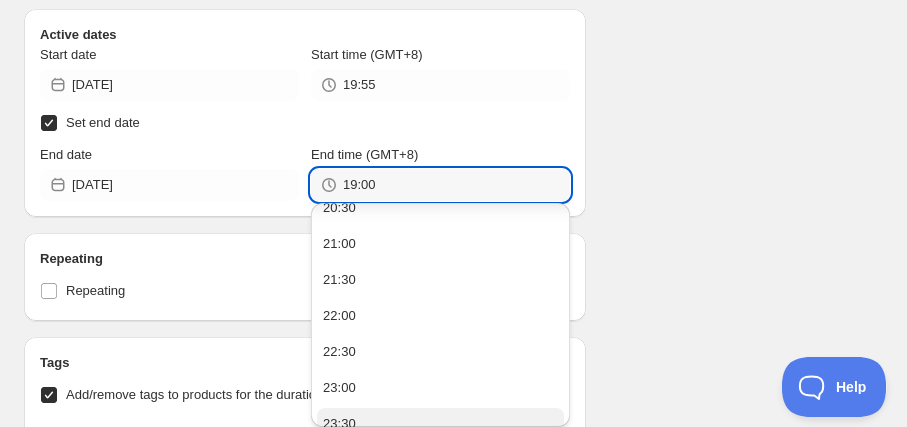 scroll, scrollTop: 1511, scrollLeft: 0, axis: vertical 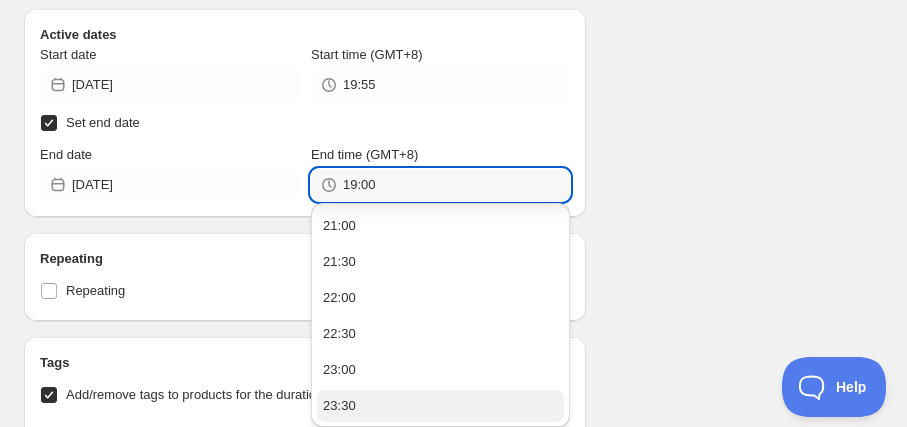 click on "23:30" at bounding box center (440, 406) 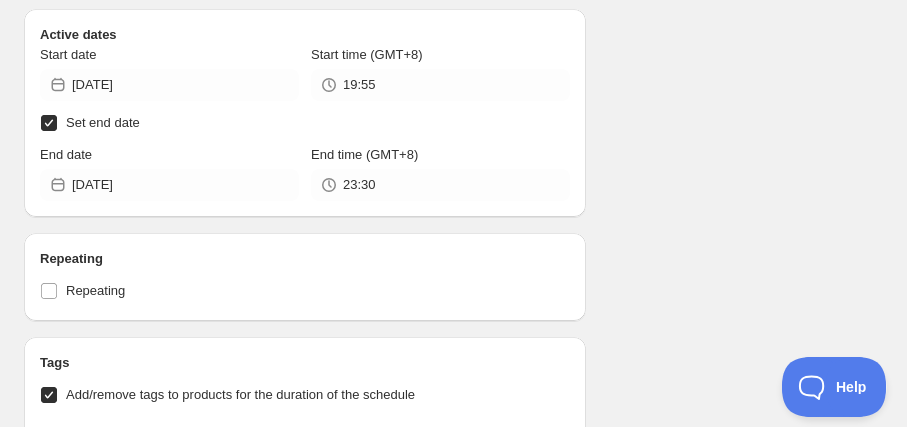 drag, startPoint x: 663, startPoint y: 242, endPoint x: 647, endPoint y: 229, distance: 20.615528 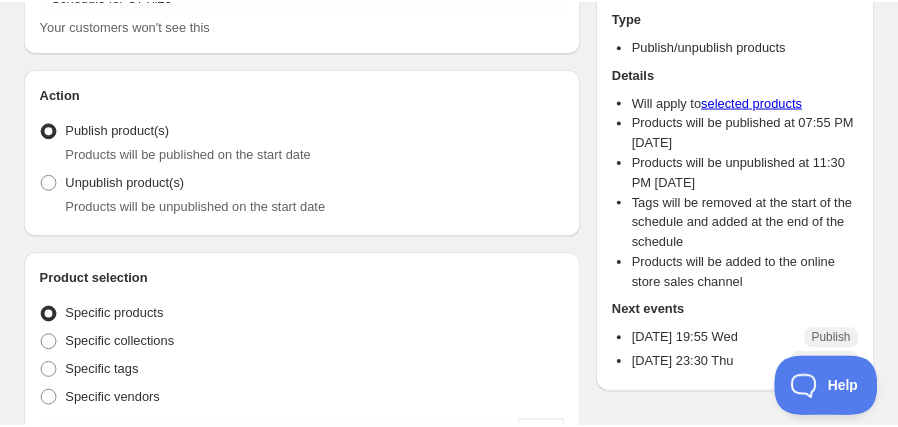 scroll, scrollTop: 0, scrollLeft: 0, axis: both 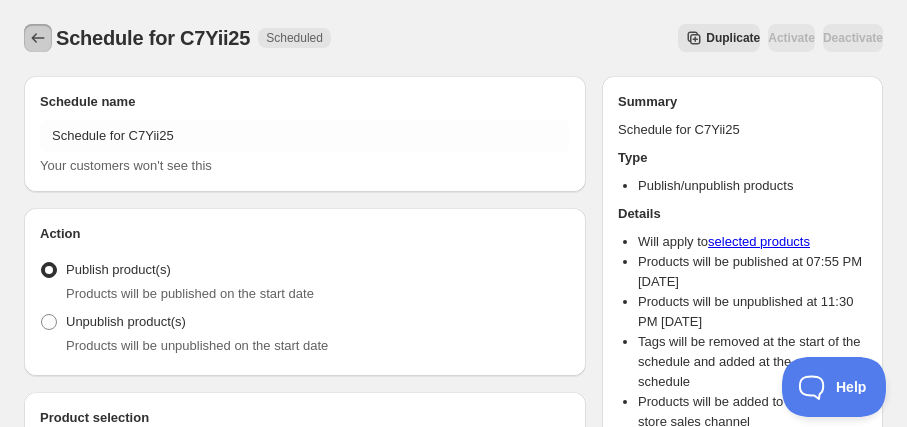 click 